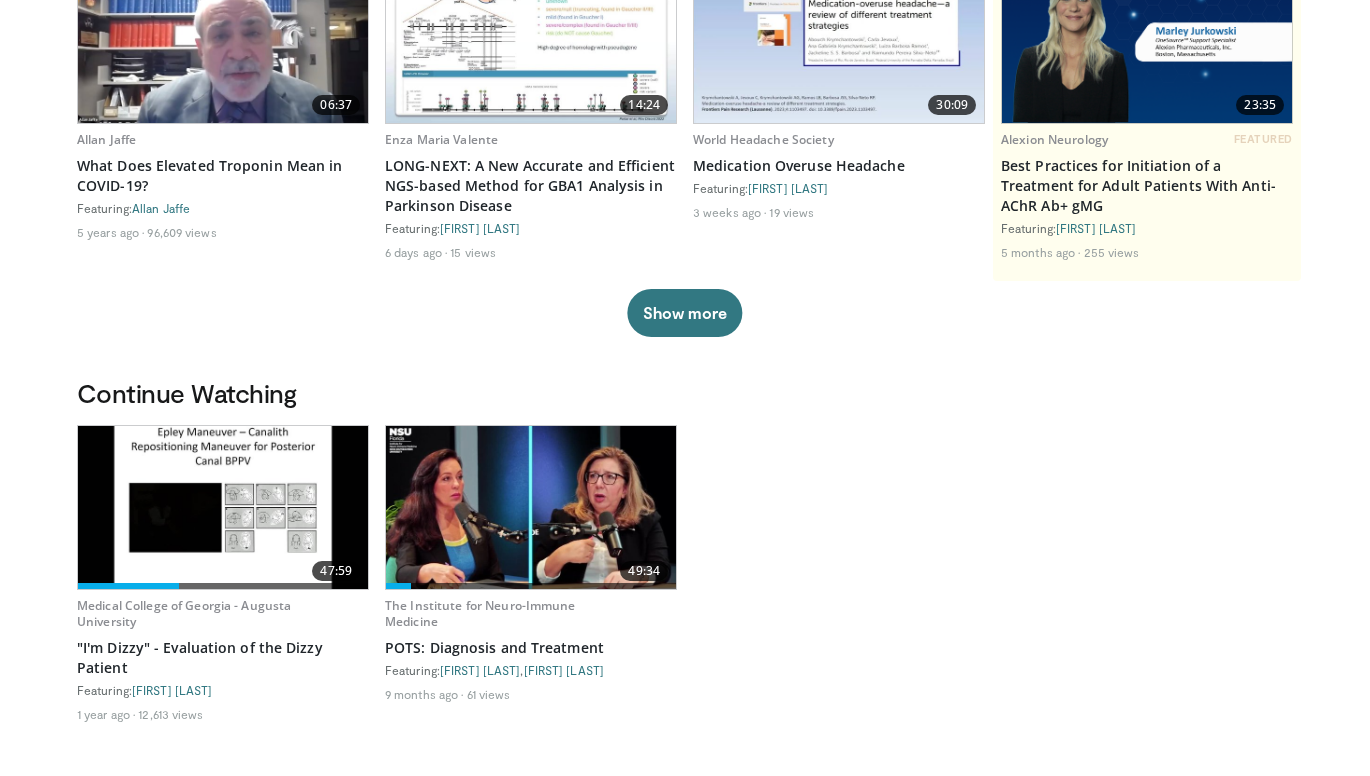 scroll, scrollTop: 0, scrollLeft: 0, axis: both 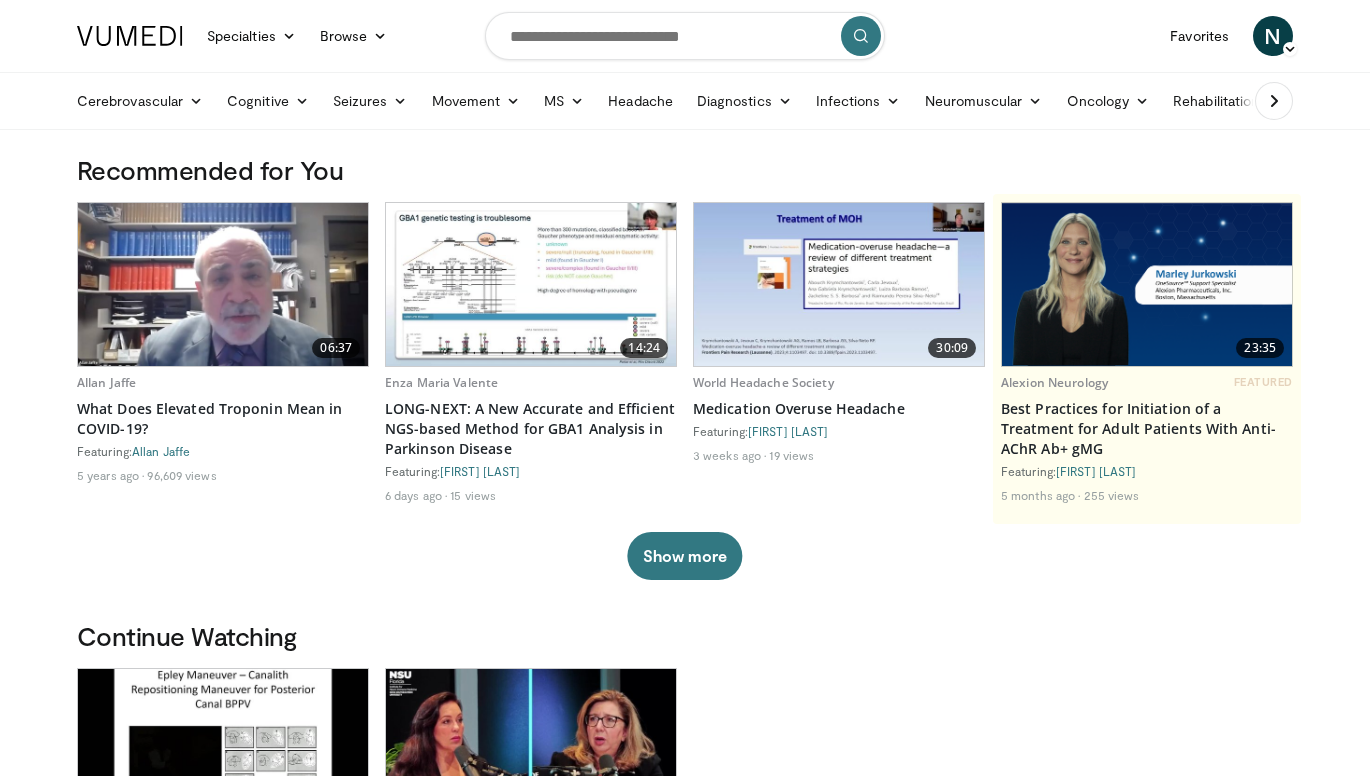 click at bounding box center (1274, 101) 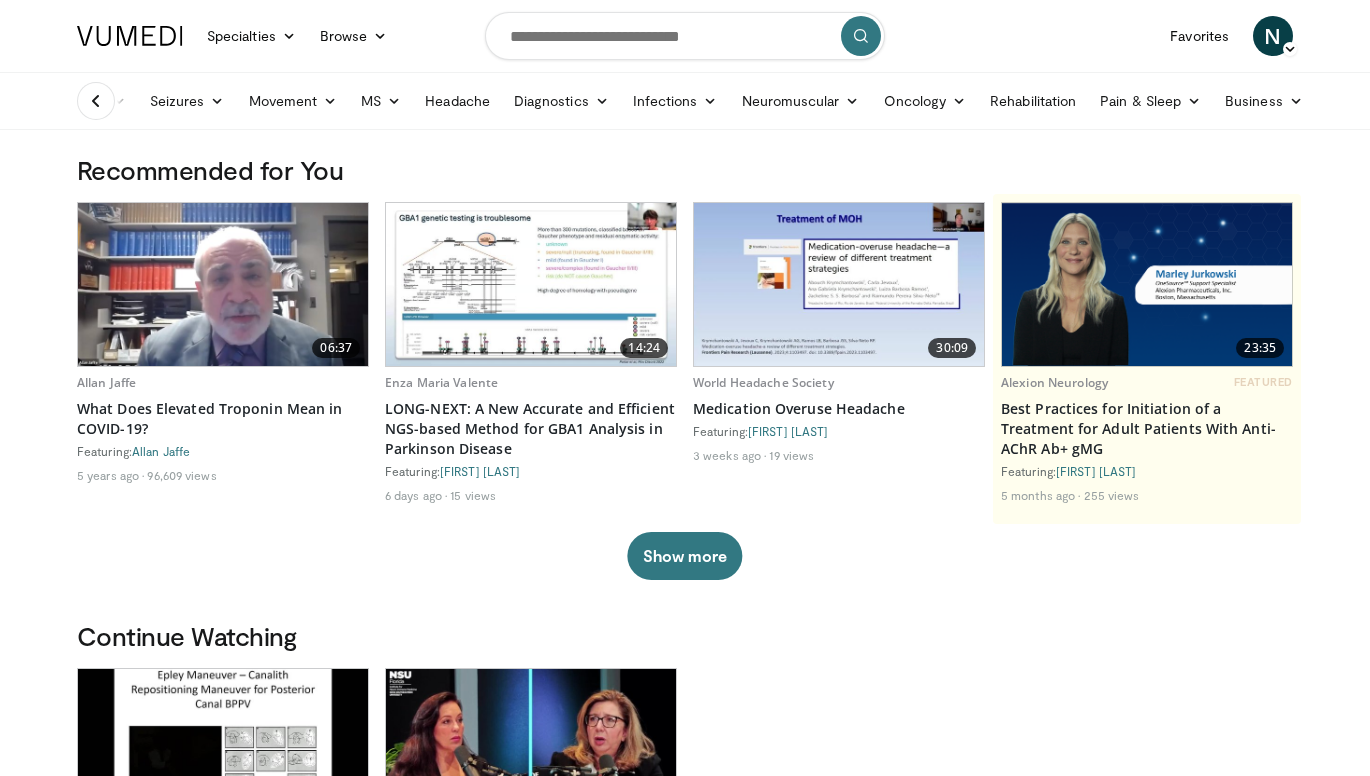 click at bounding box center (96, 101) 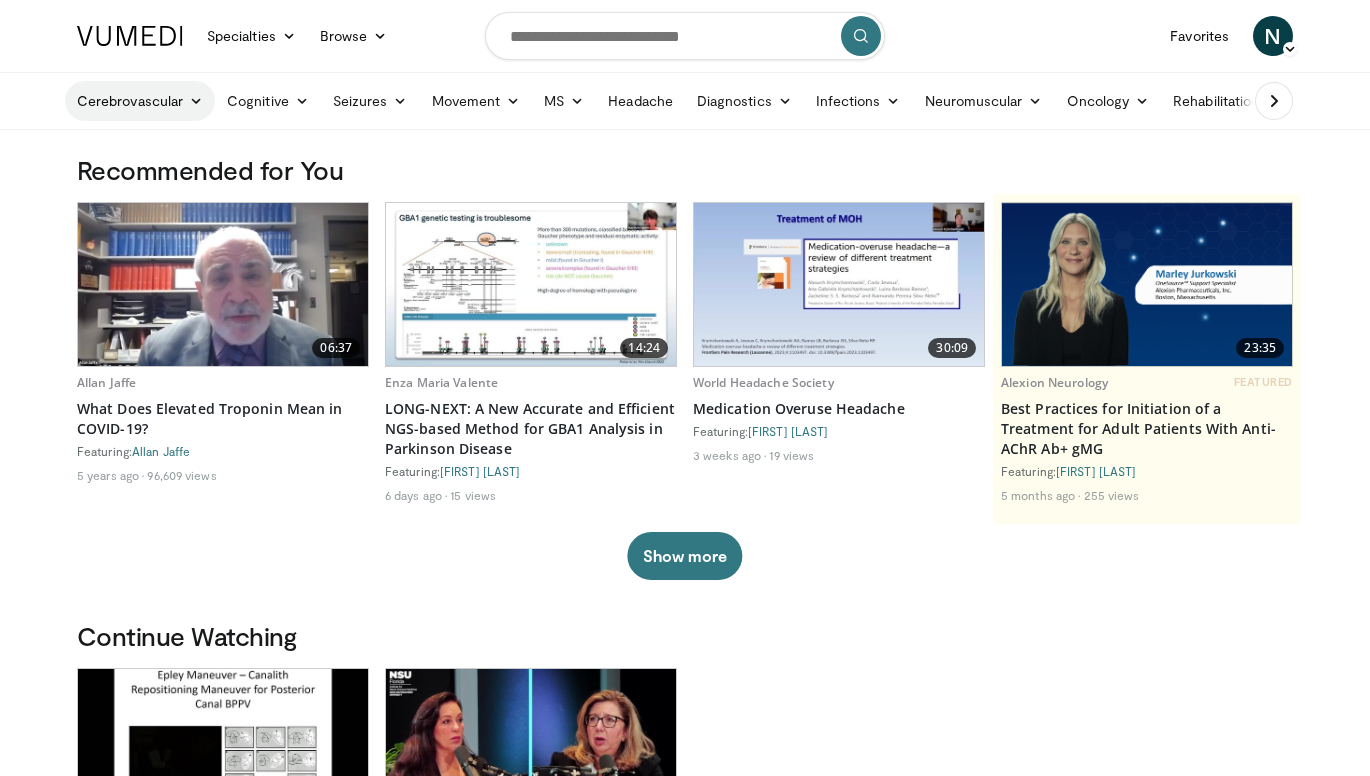 click at bounding box center [196, 101] 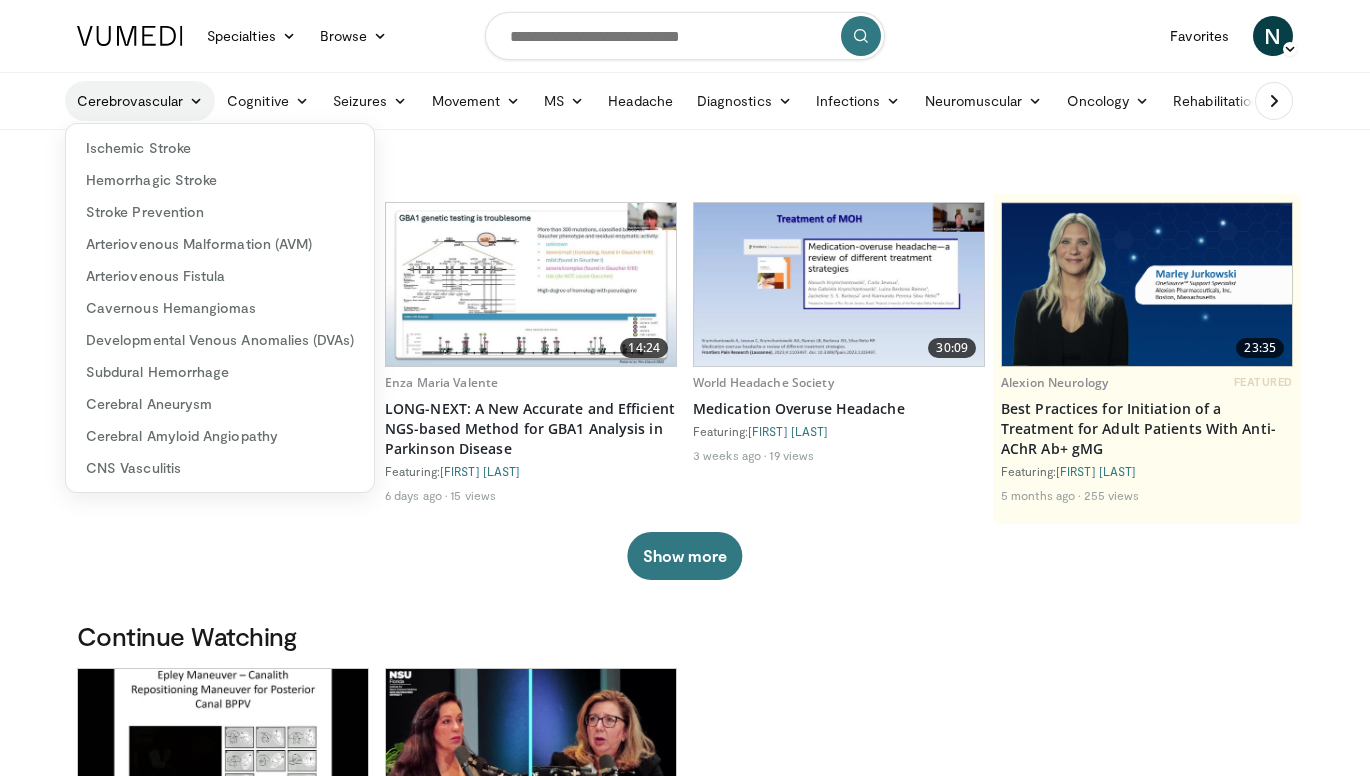 click on "Cerebrovascular" at bounding box center [140, 101] 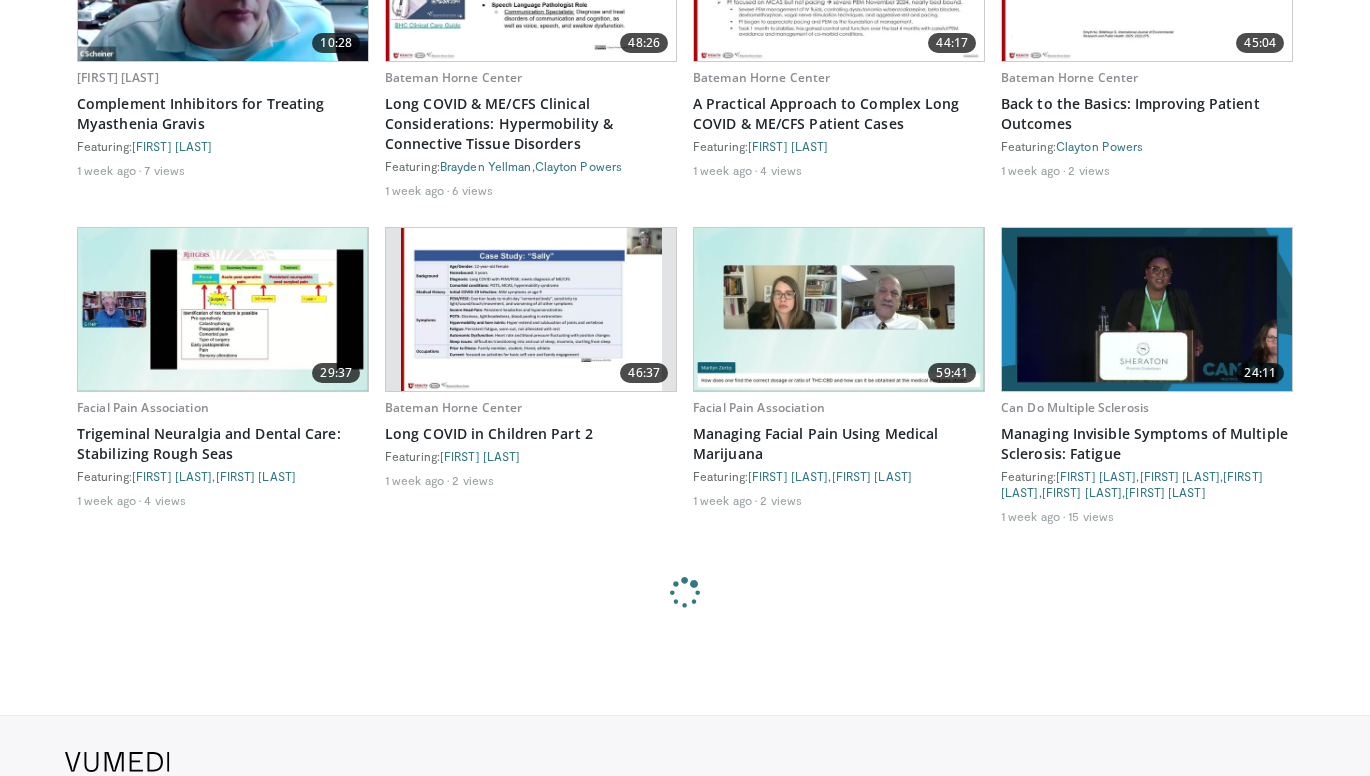scroll, scrollTop: 5489, scrollLeft: 0, axis: vertical 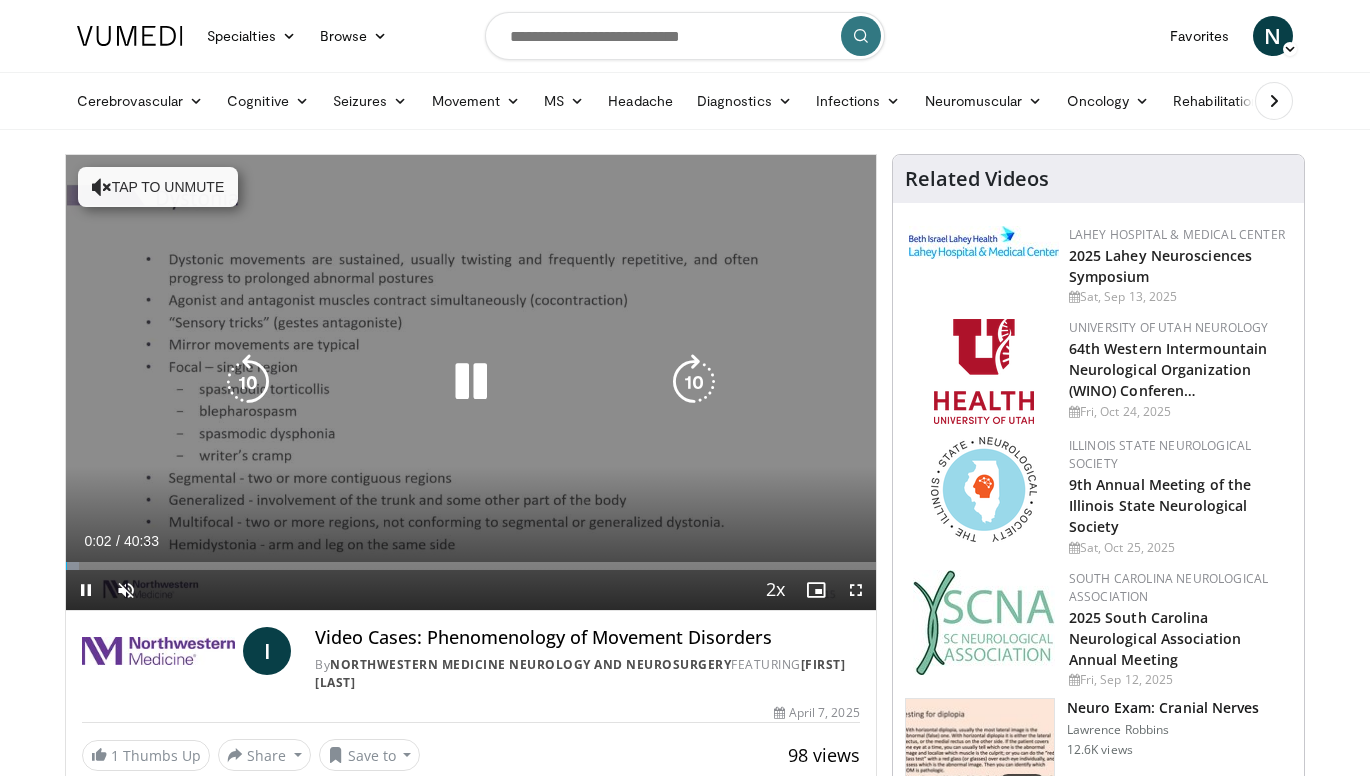 click on "Tap to unmute" at bounding box center [158, 187] 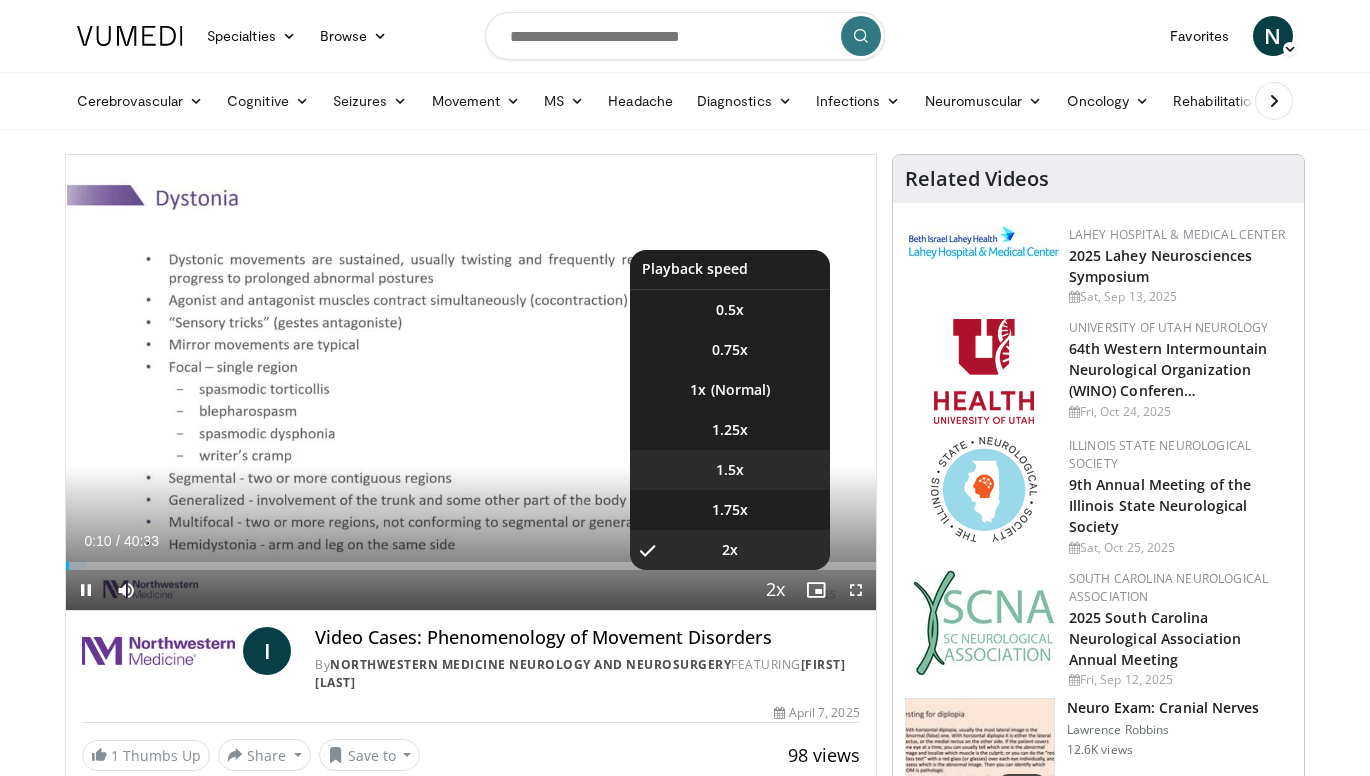 click on "1.5x" at bounding box center [730, 470] 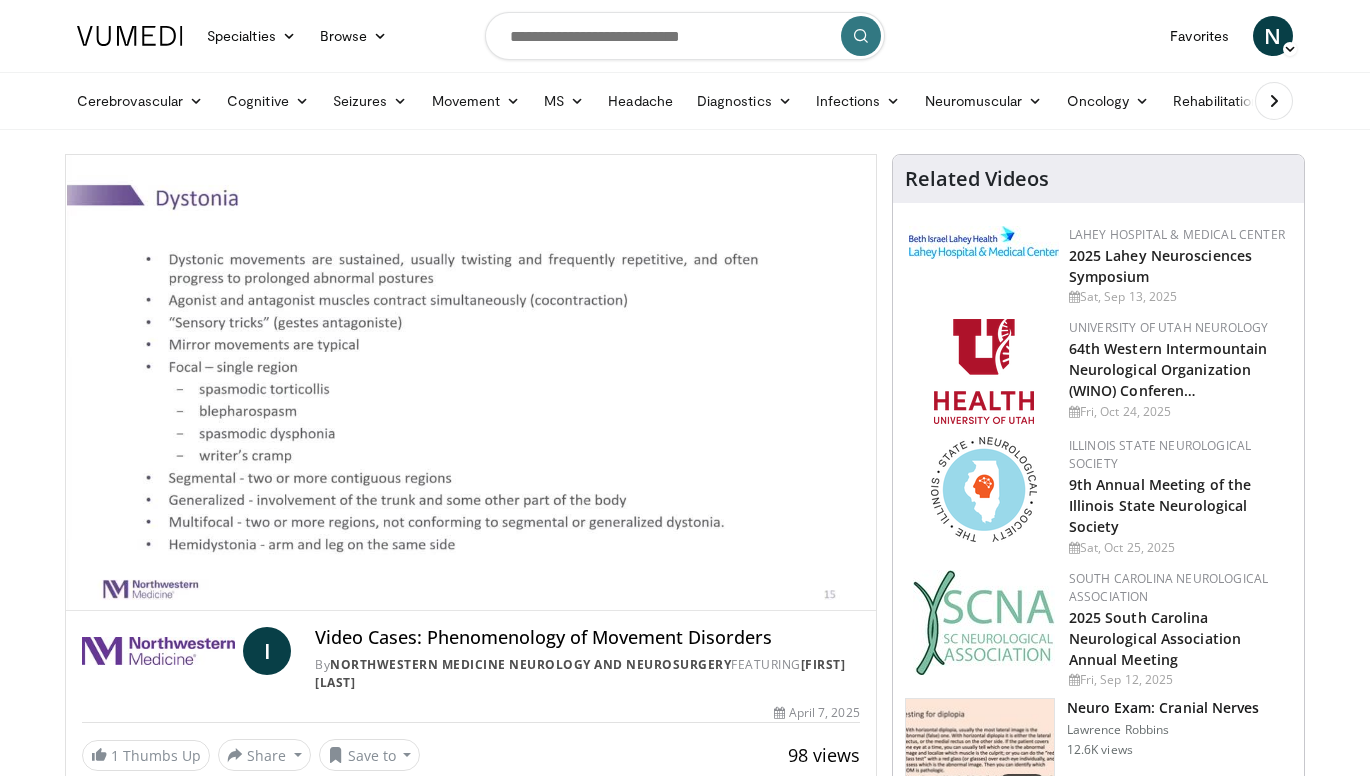type 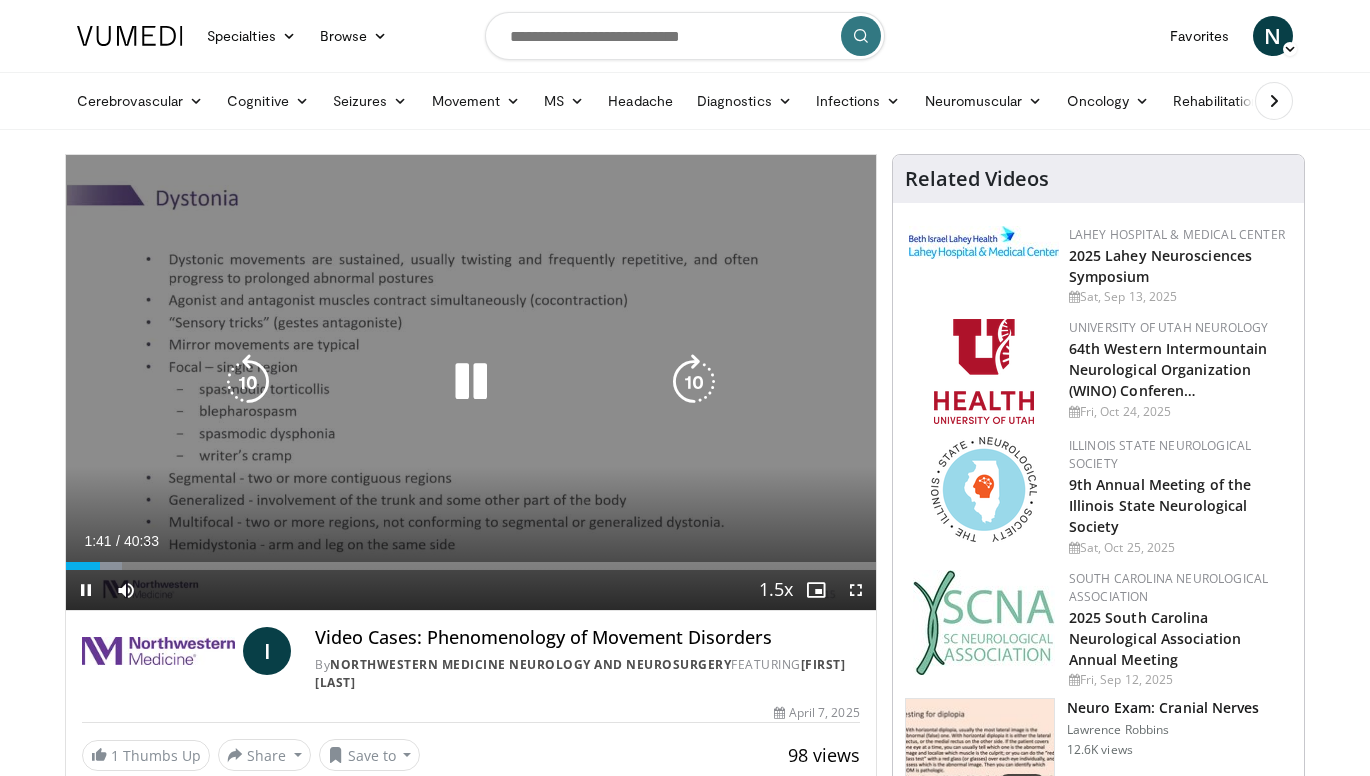 click at bounding box center (248, 382) 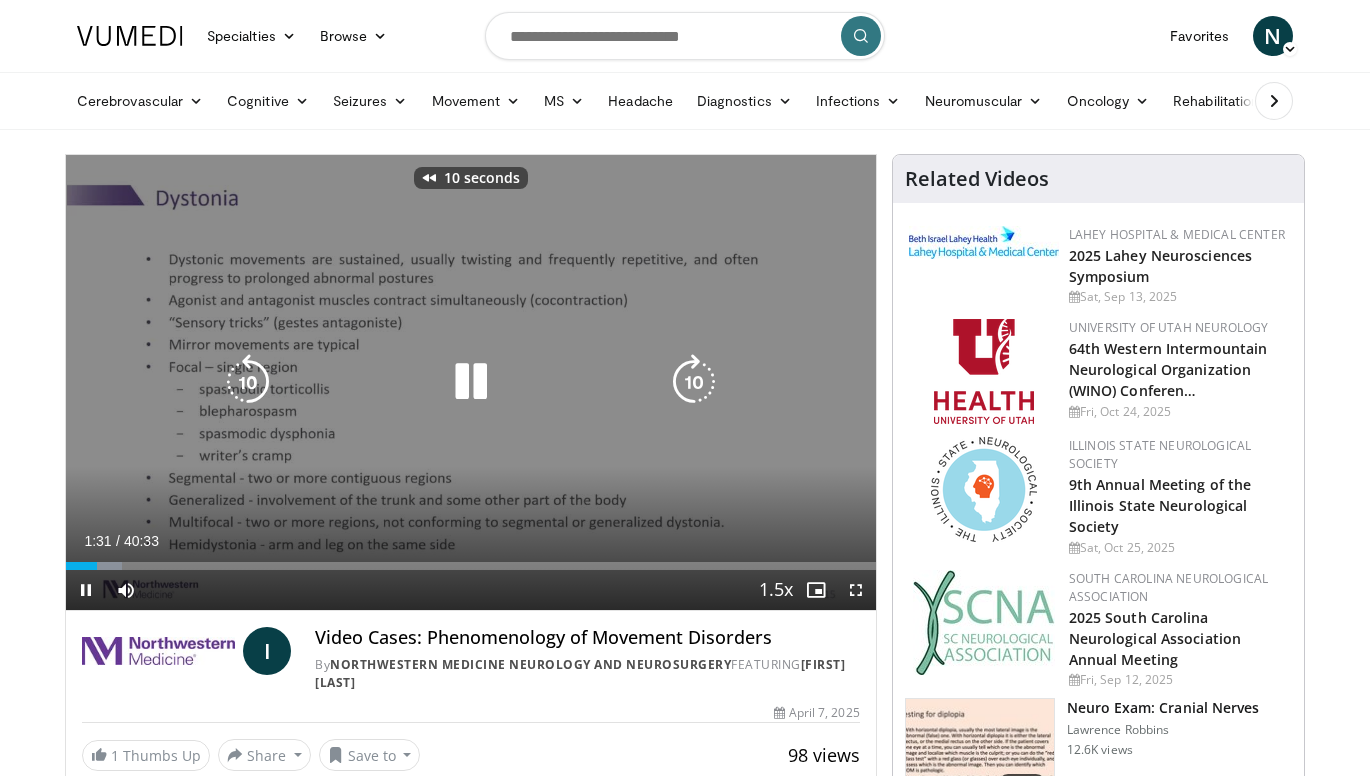 click at bounding box center (248, 382) 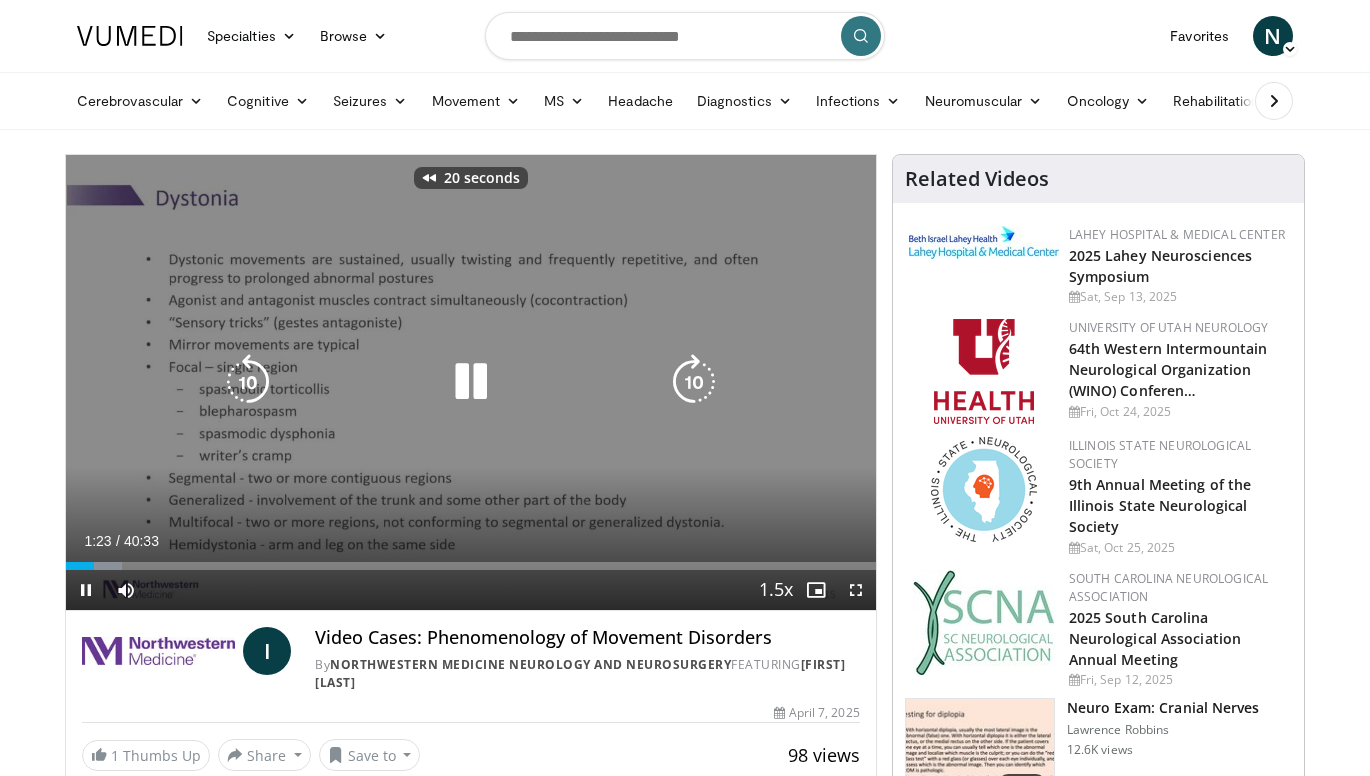 click at bounding box center (248, 382) 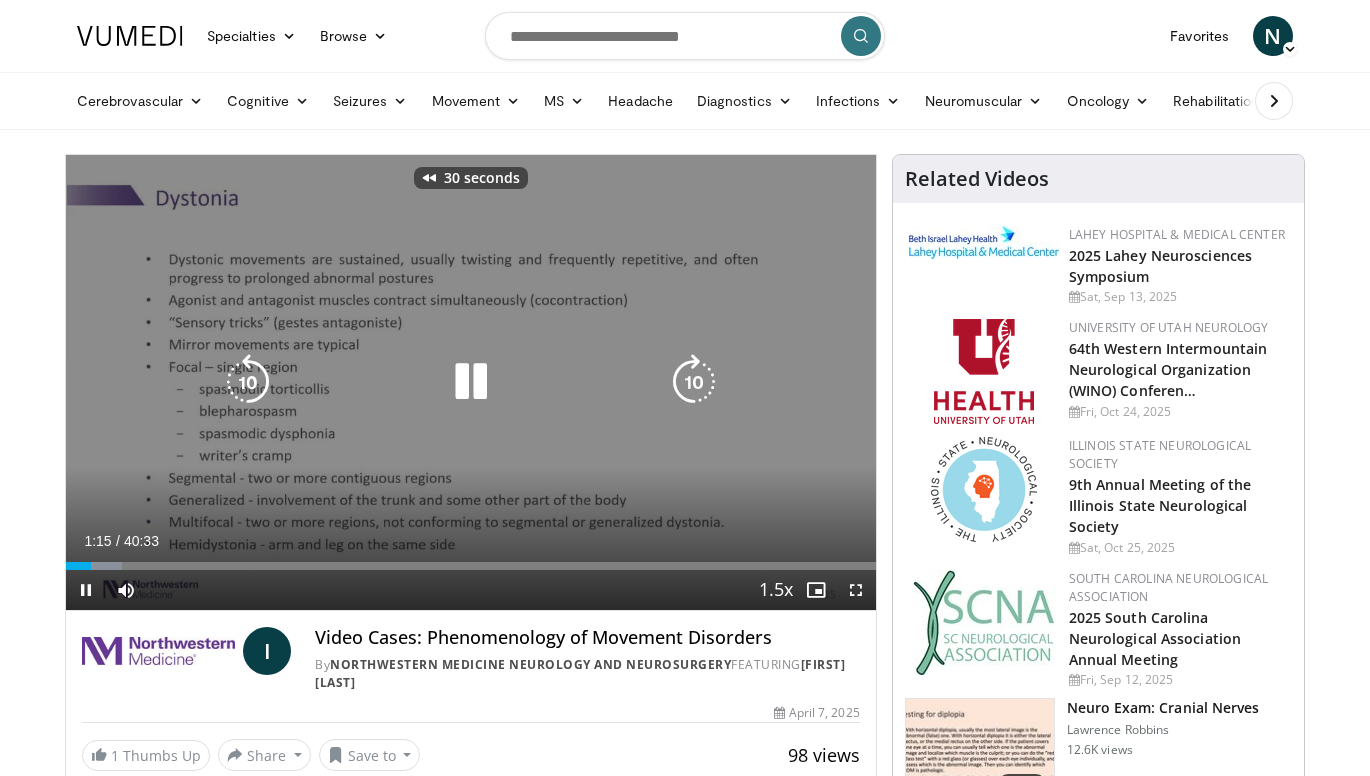 click at bounding box center (471, 382) 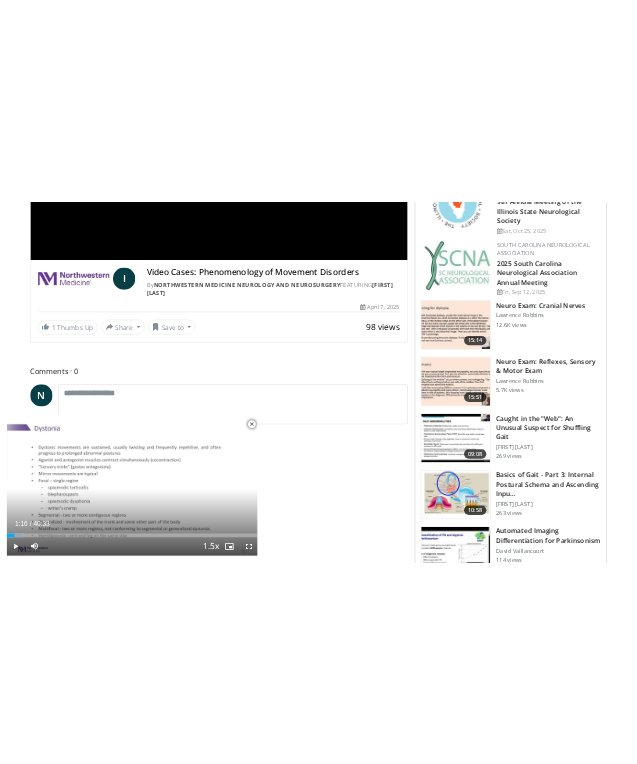 scroll, scrollTop: 0, scrollLeft: 0, axis: both 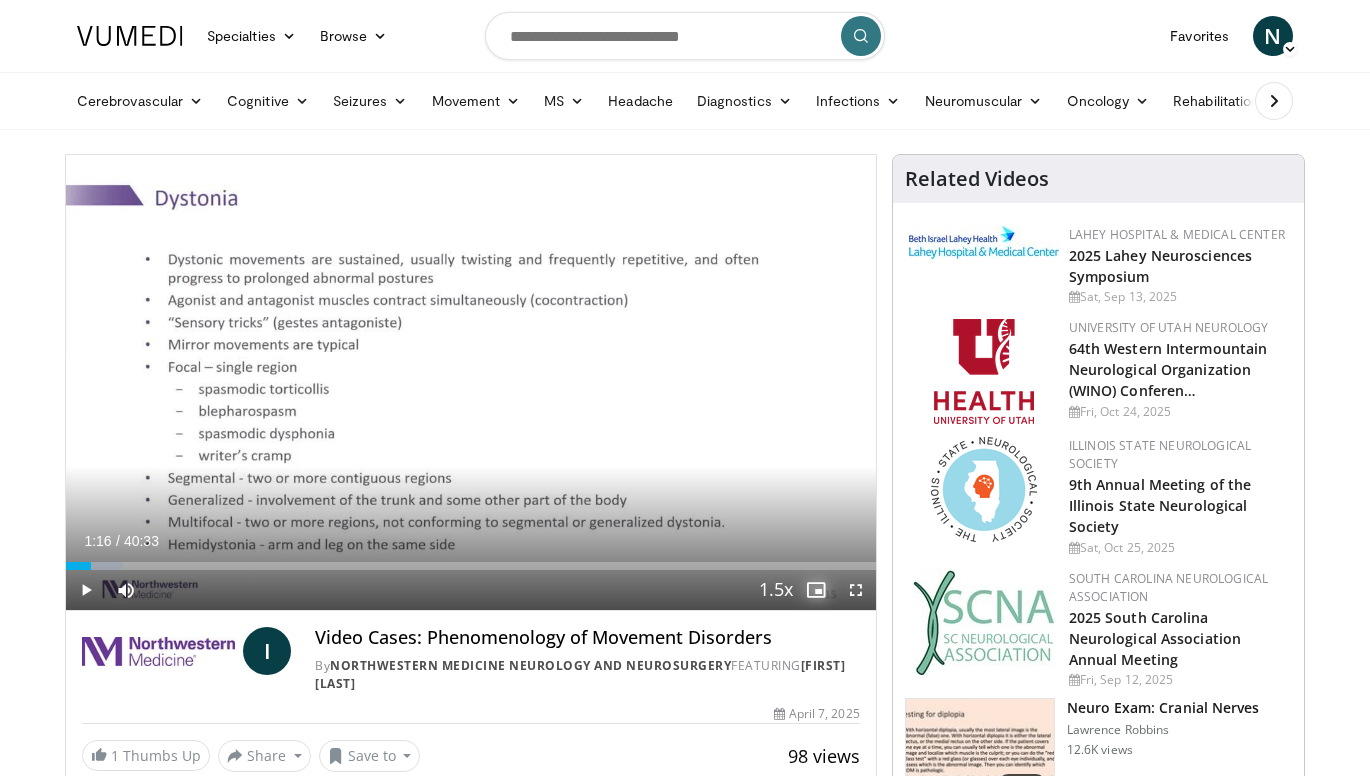 click at bounding box center [816, 590] 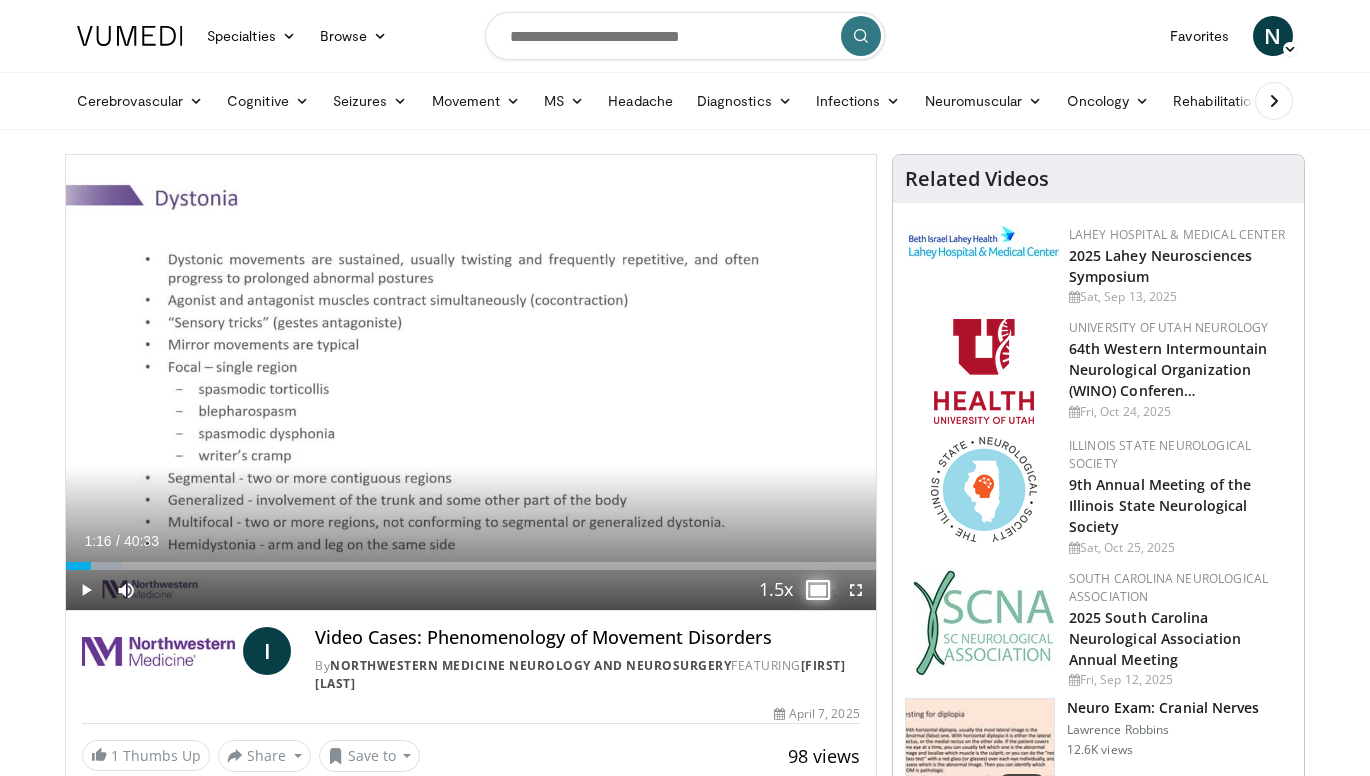 click at bounding box center [816, 590] 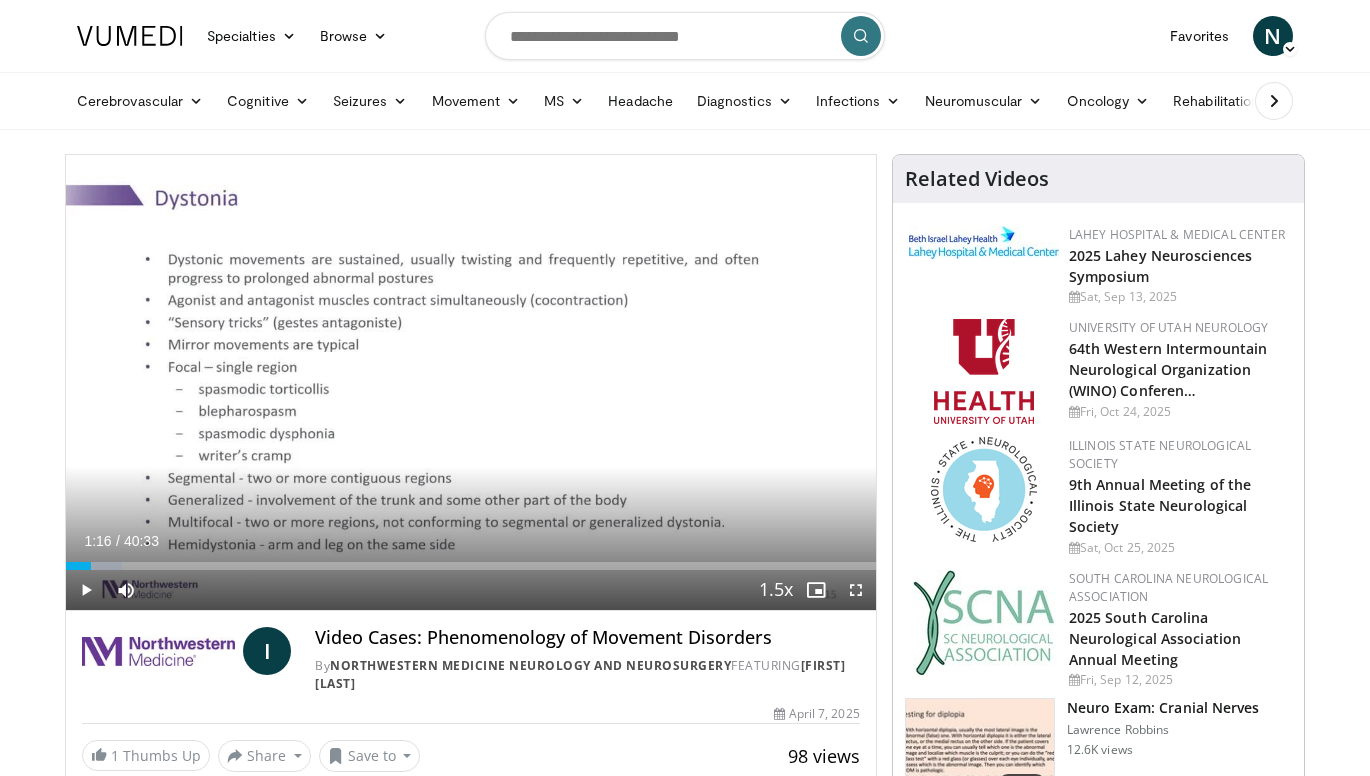 drag, startPoint x: 554, startPoint y: 282, endPoint x: 698, endPoint y: 148, distance: 196.70282 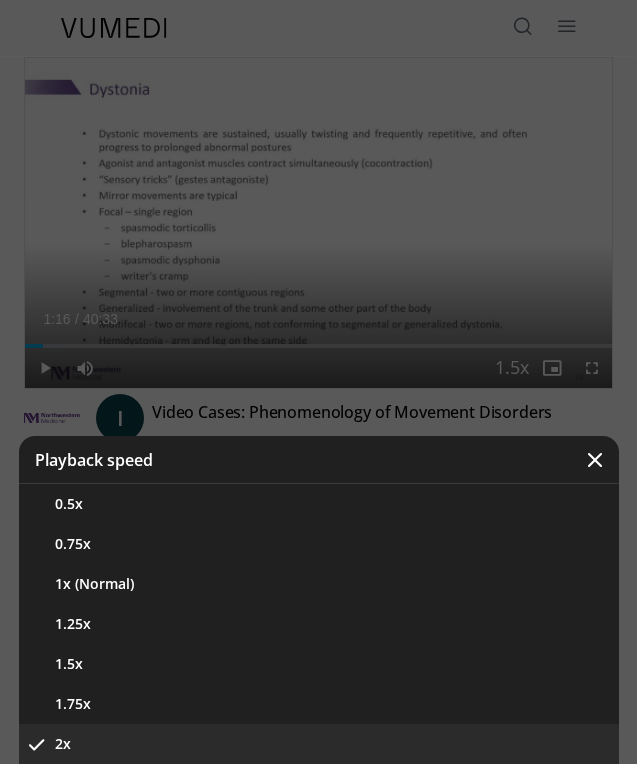 click at bounding box center [318, 382] 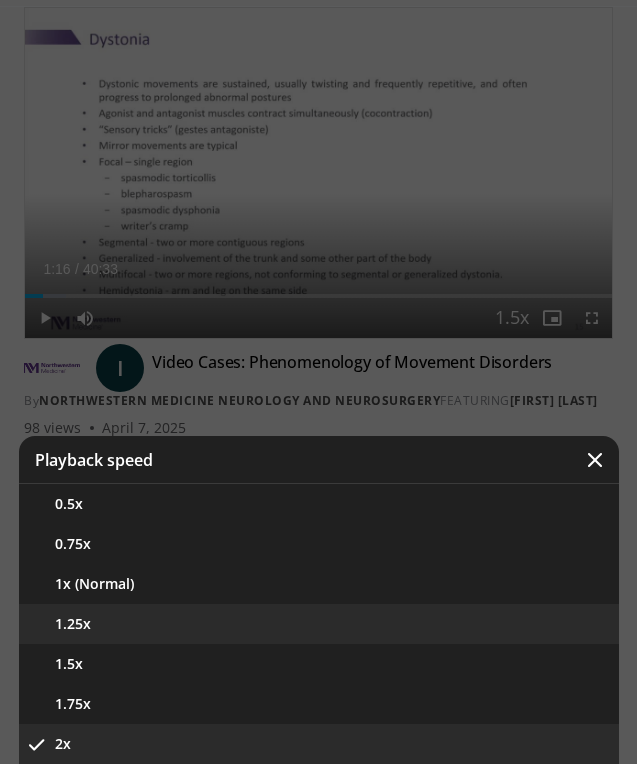 scroll, scrollTop: 46, scrollLeft: 0, axis: vertical 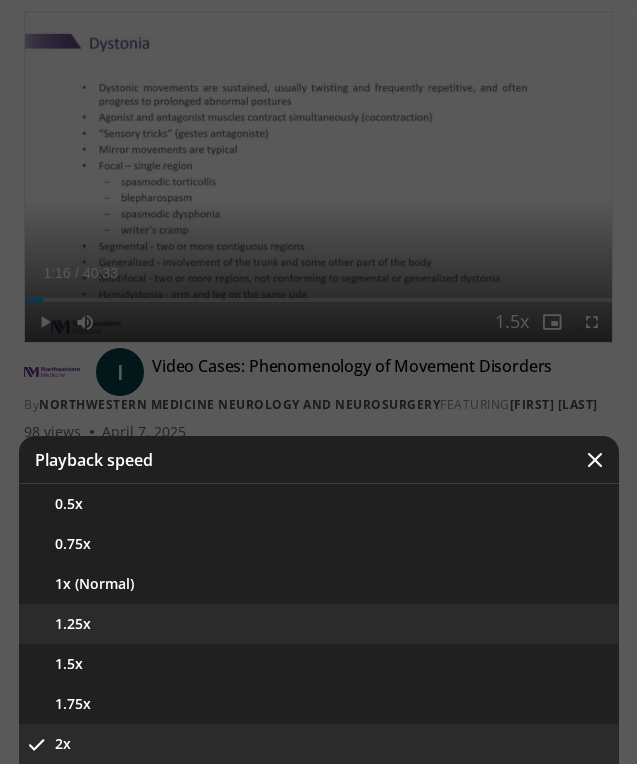 click on "1.25x" at bounding box center (319, 624) 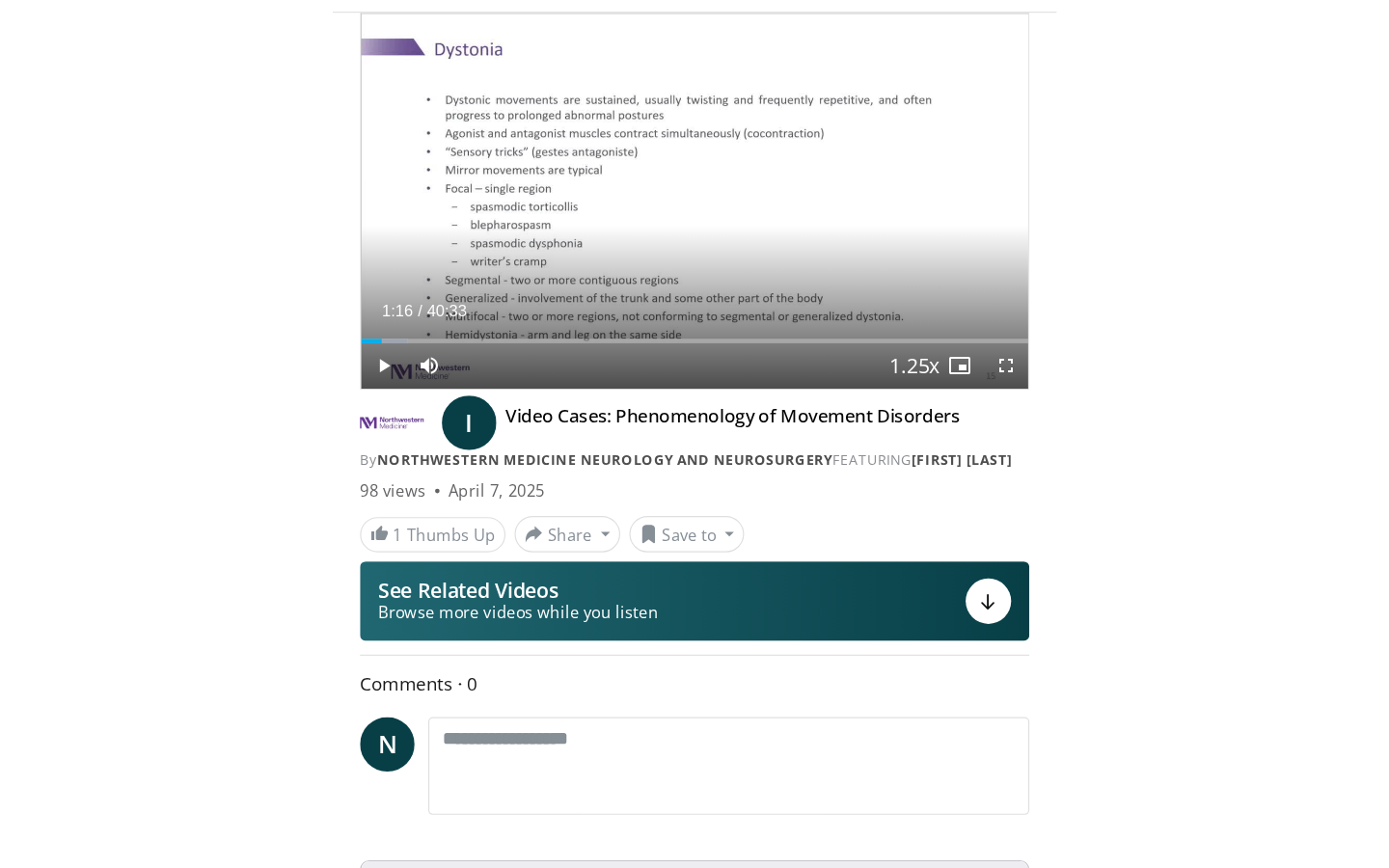 scroll, scrollTop: 0, scrollLeft: 0, axis: both 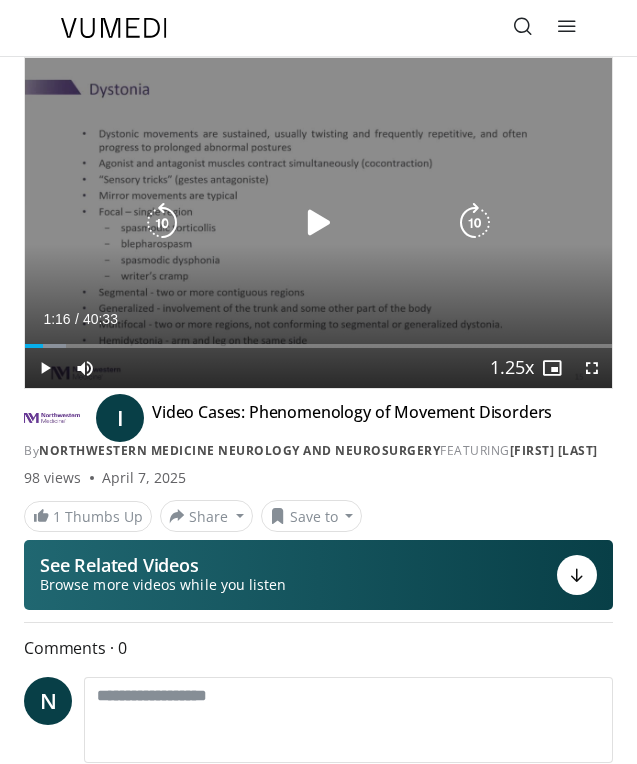 click at bounding box center [319, 223] 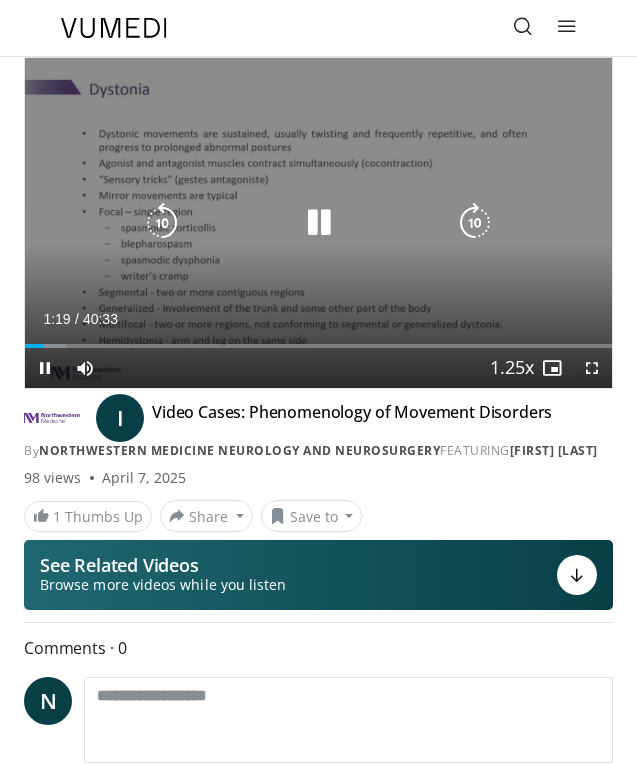 click at bounding box center [319, 223] 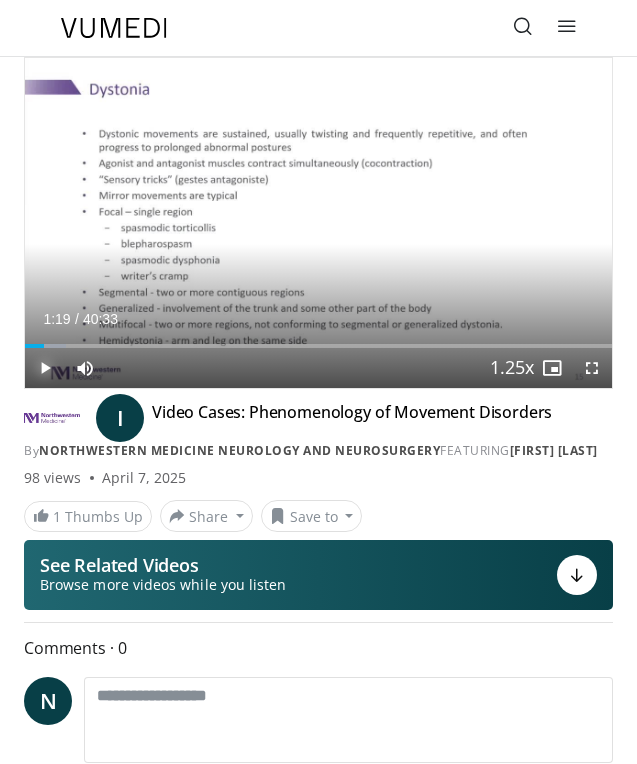 click at bounding box center [45, 368] 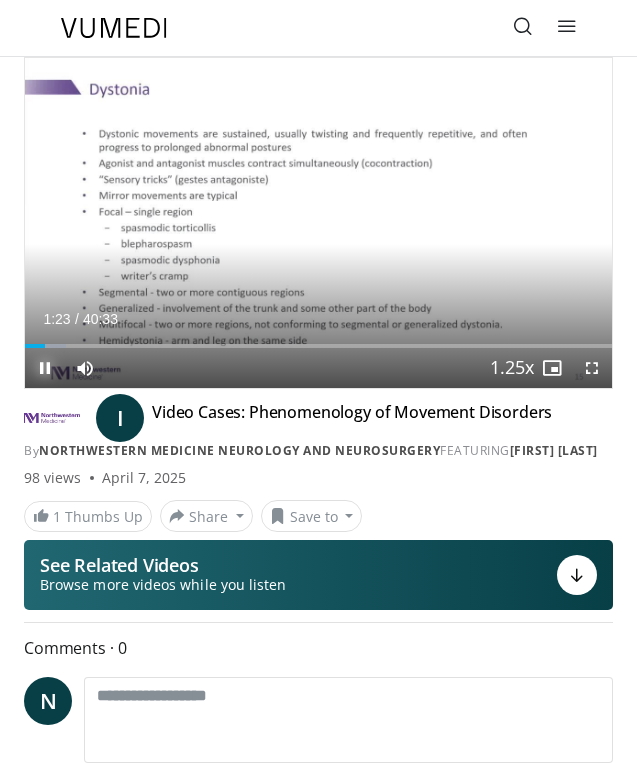 click at bounding box center (45, 368) 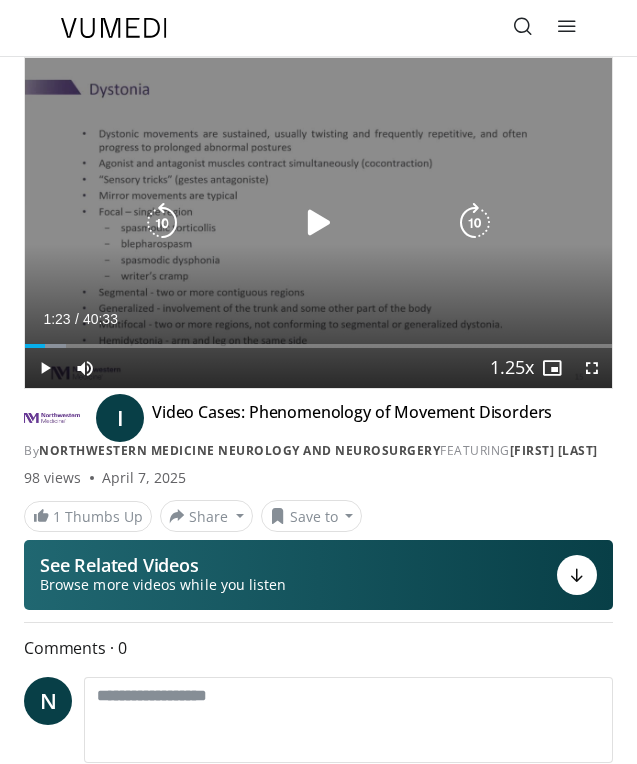 click at bounding box center [319, 223] 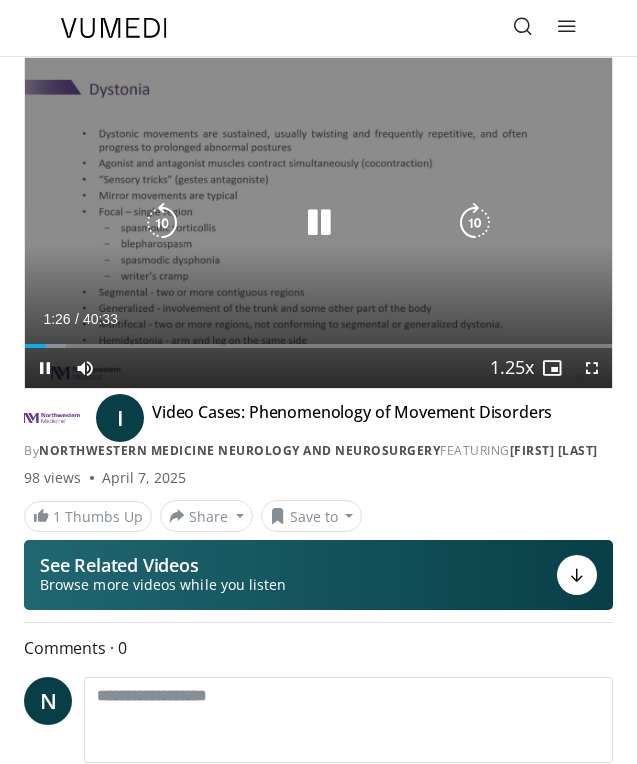 click at bounding box center [319, 223] 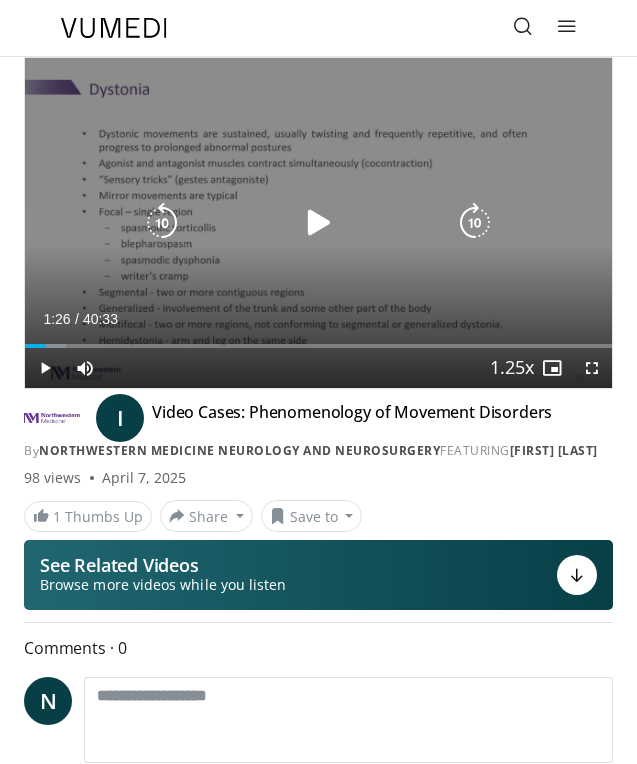click at bounding box center [319, 223] 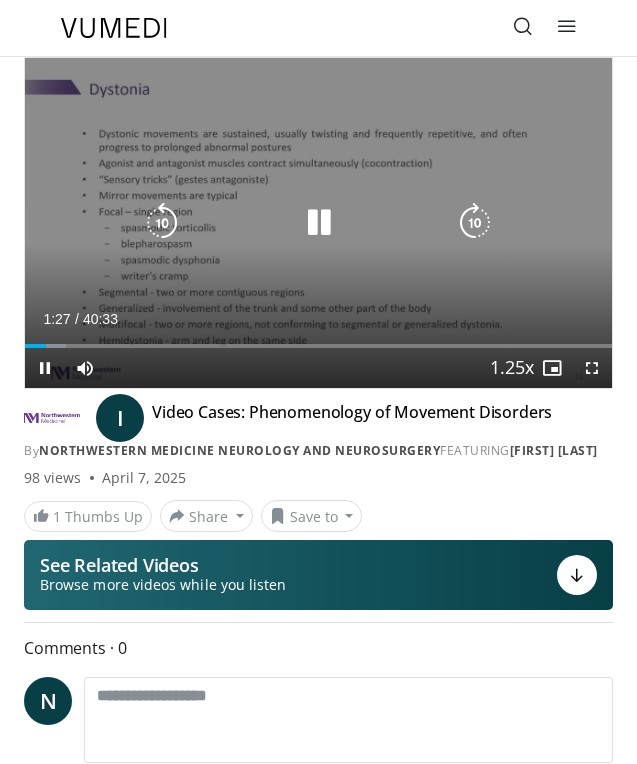 click at bounding box center [319, 223] 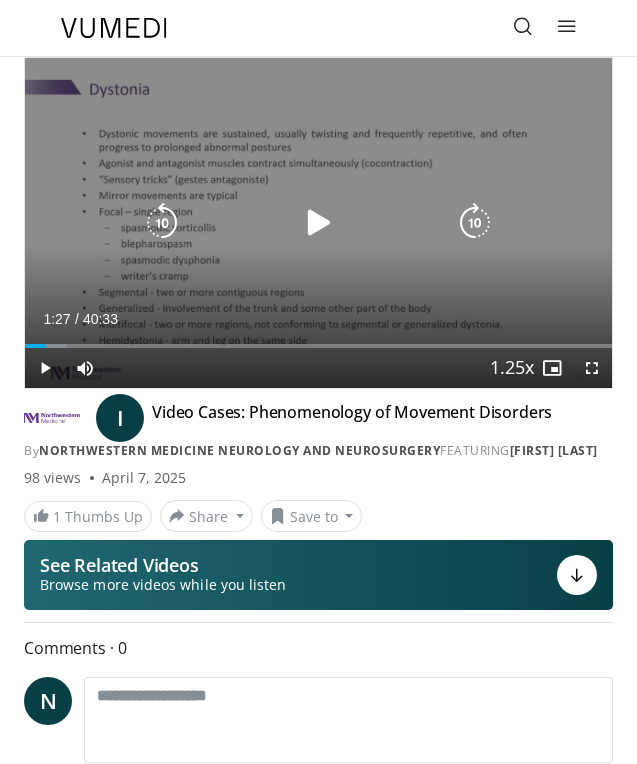 click at bounding box center (319, 223) 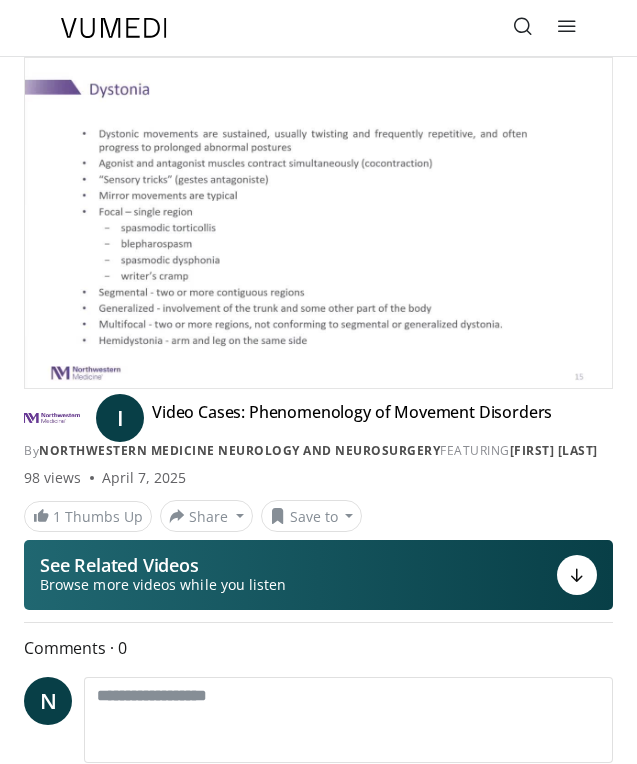 click on "30 seconds
Tap to unmute" at bounding box center (318, 223) 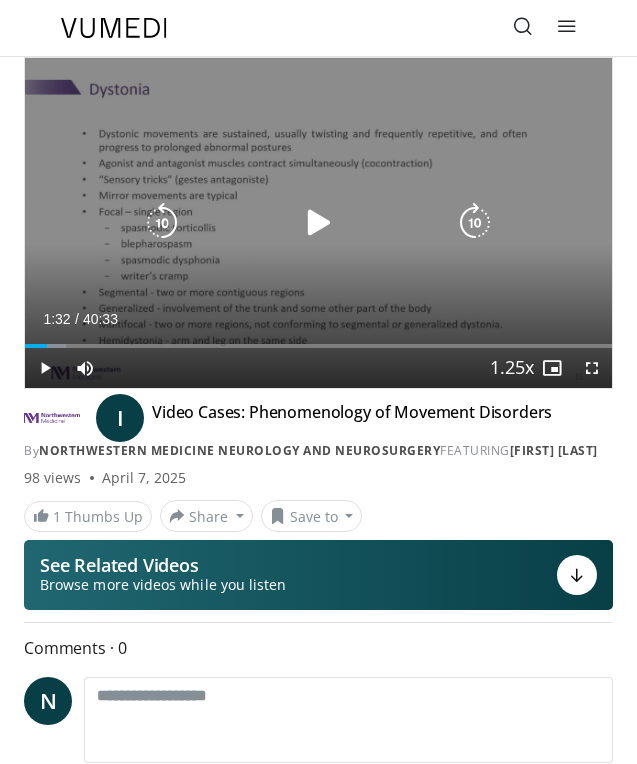 click at bounding box center [319, 223] 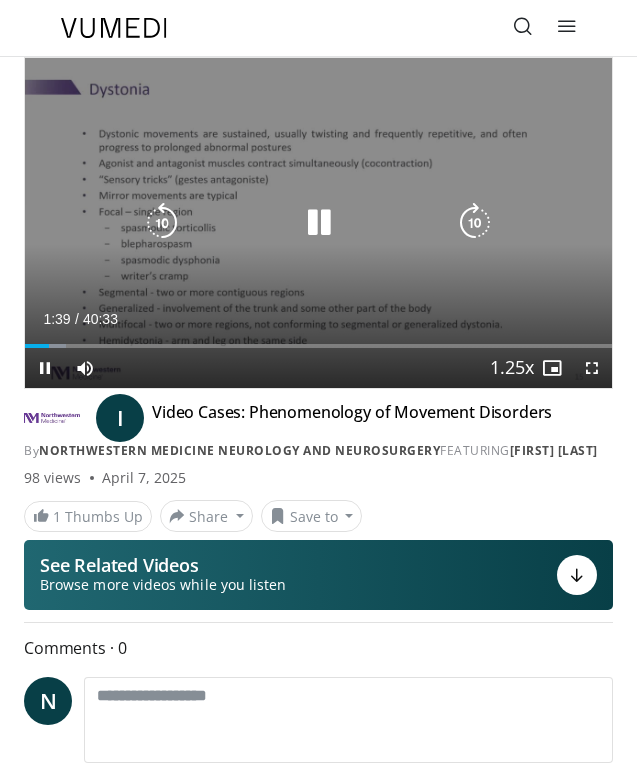 click at bounding box center (319, 223) 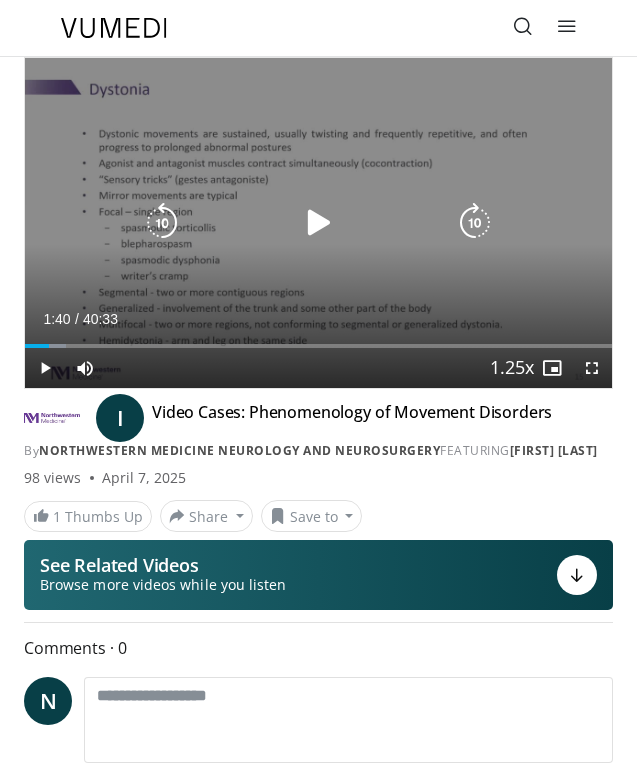 click at bounding box center [319, 223] 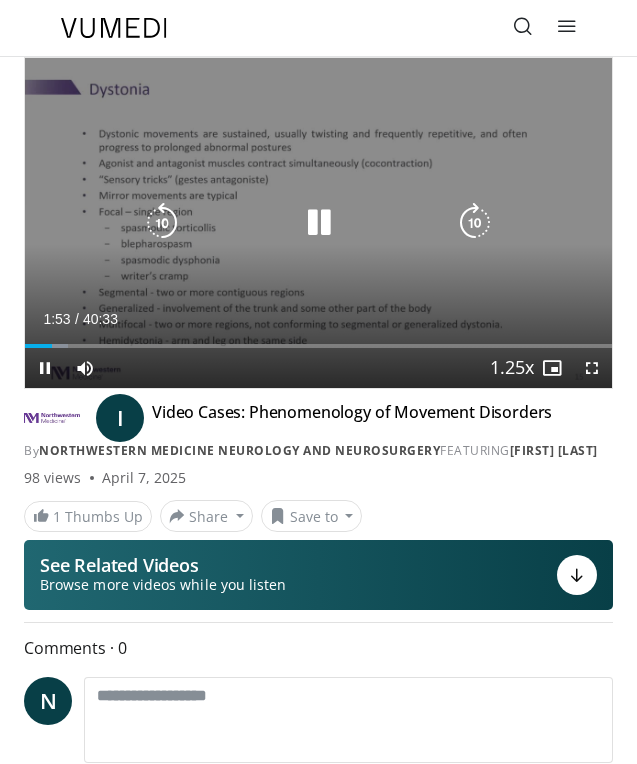 click at bounding box center [162, 223] 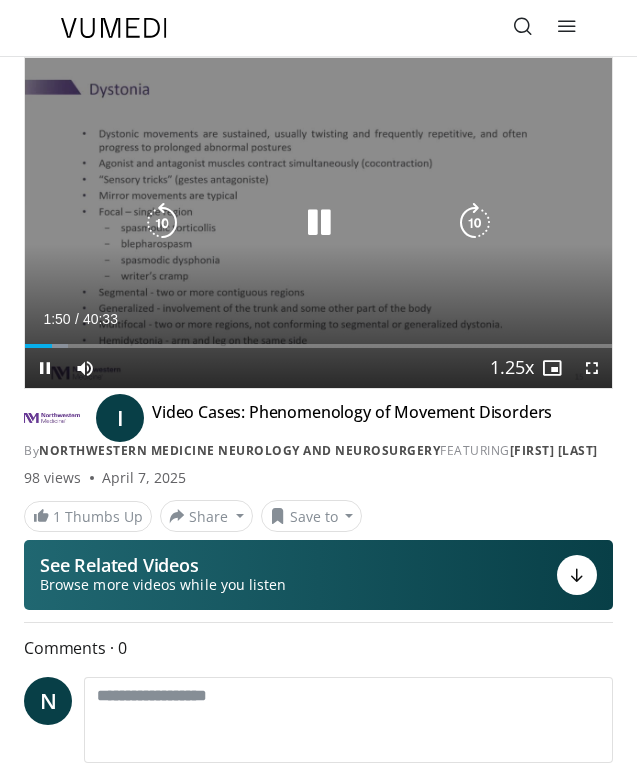 click at bounding box center (319, 223) 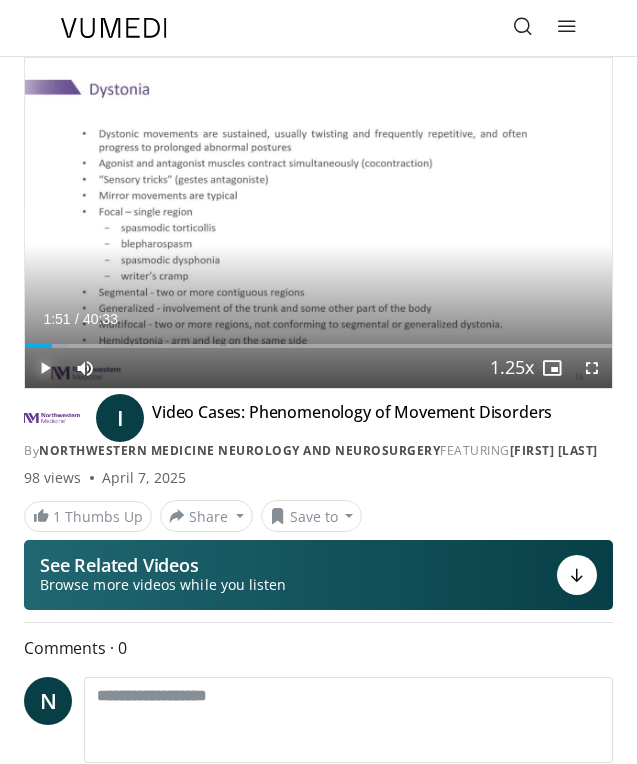 click at bounding box center (45, 368) 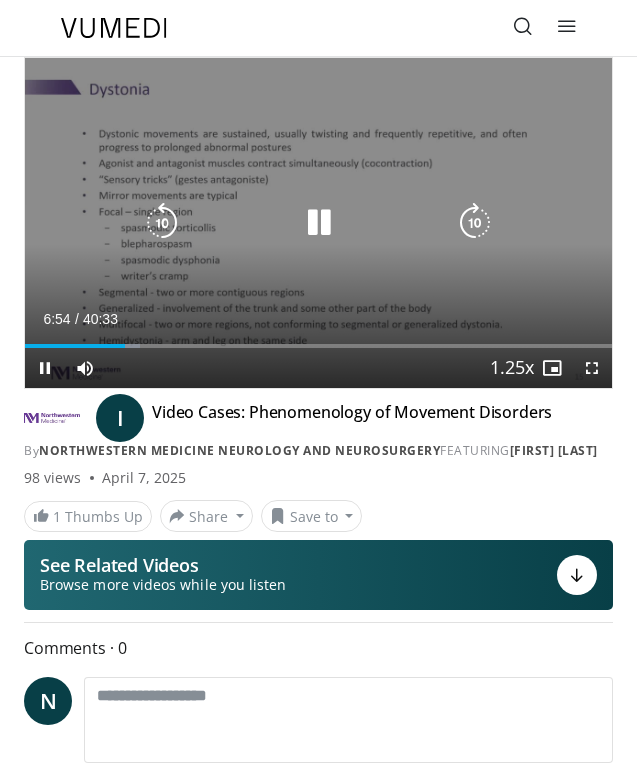 click at bounding box center (319, 223) 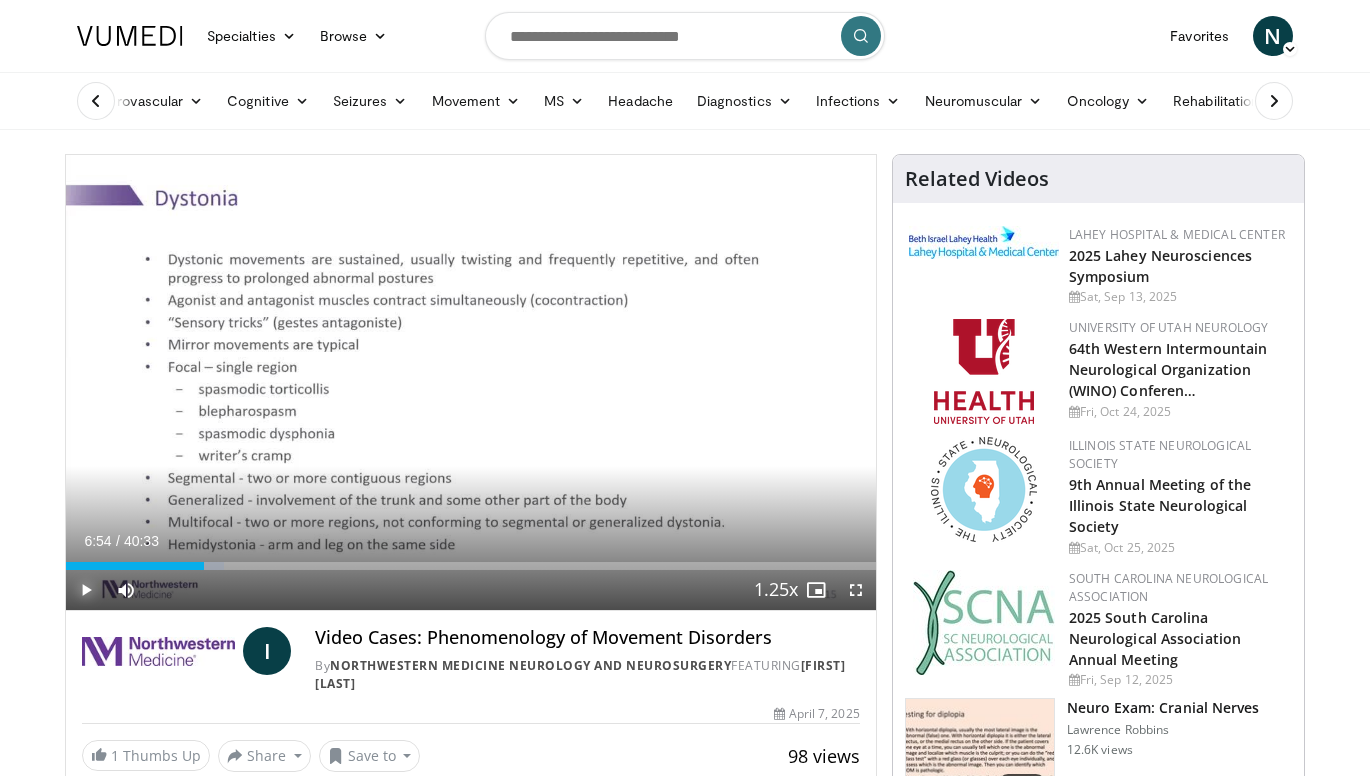 click at bounding box center (86, 590) 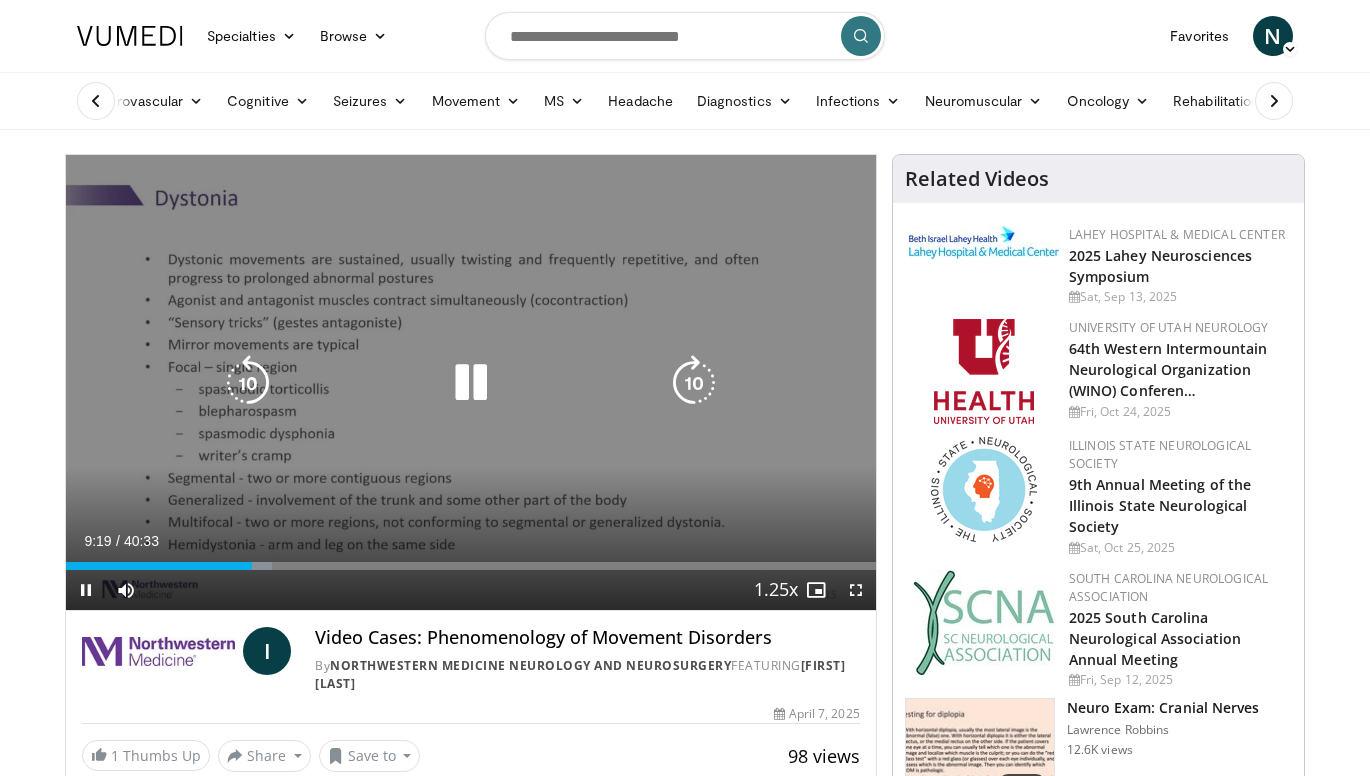 click at bounding box center (471, 383) 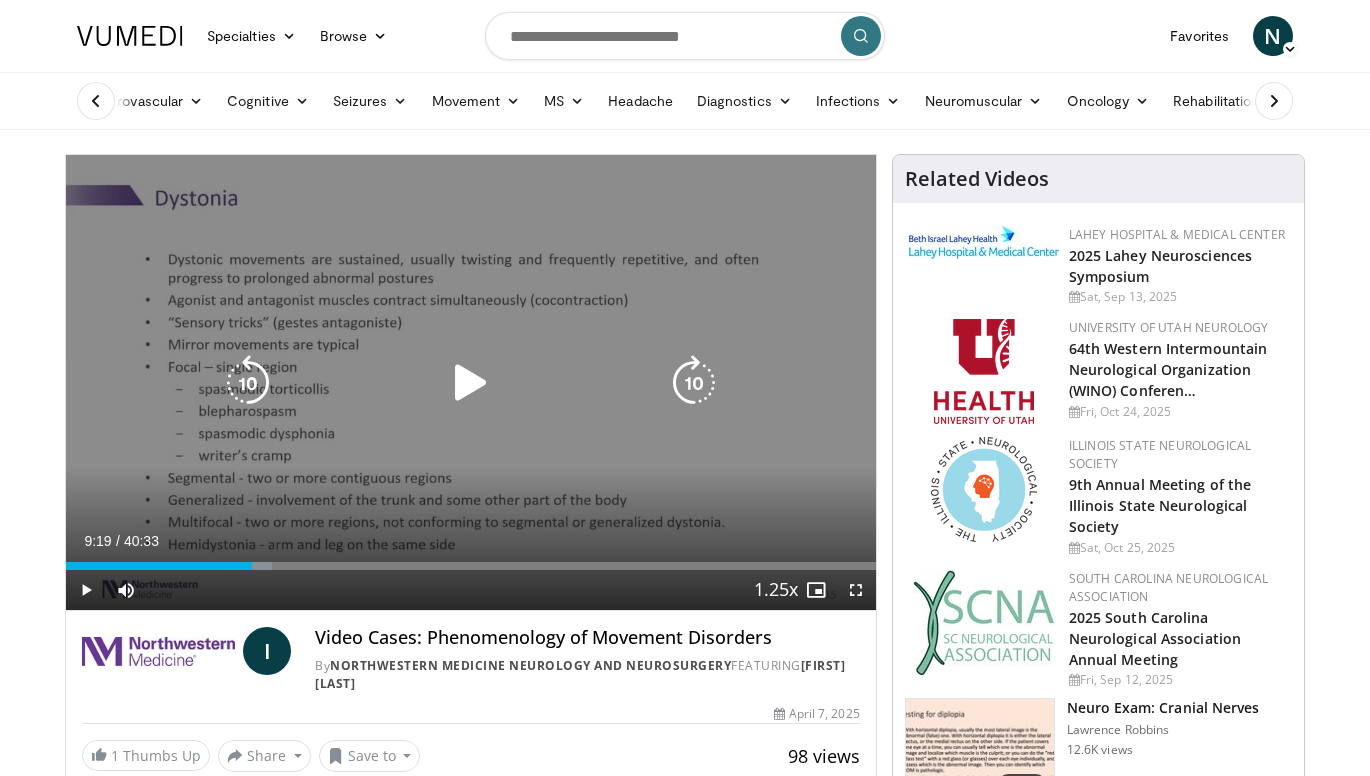 click at bounding box center (471, 383) 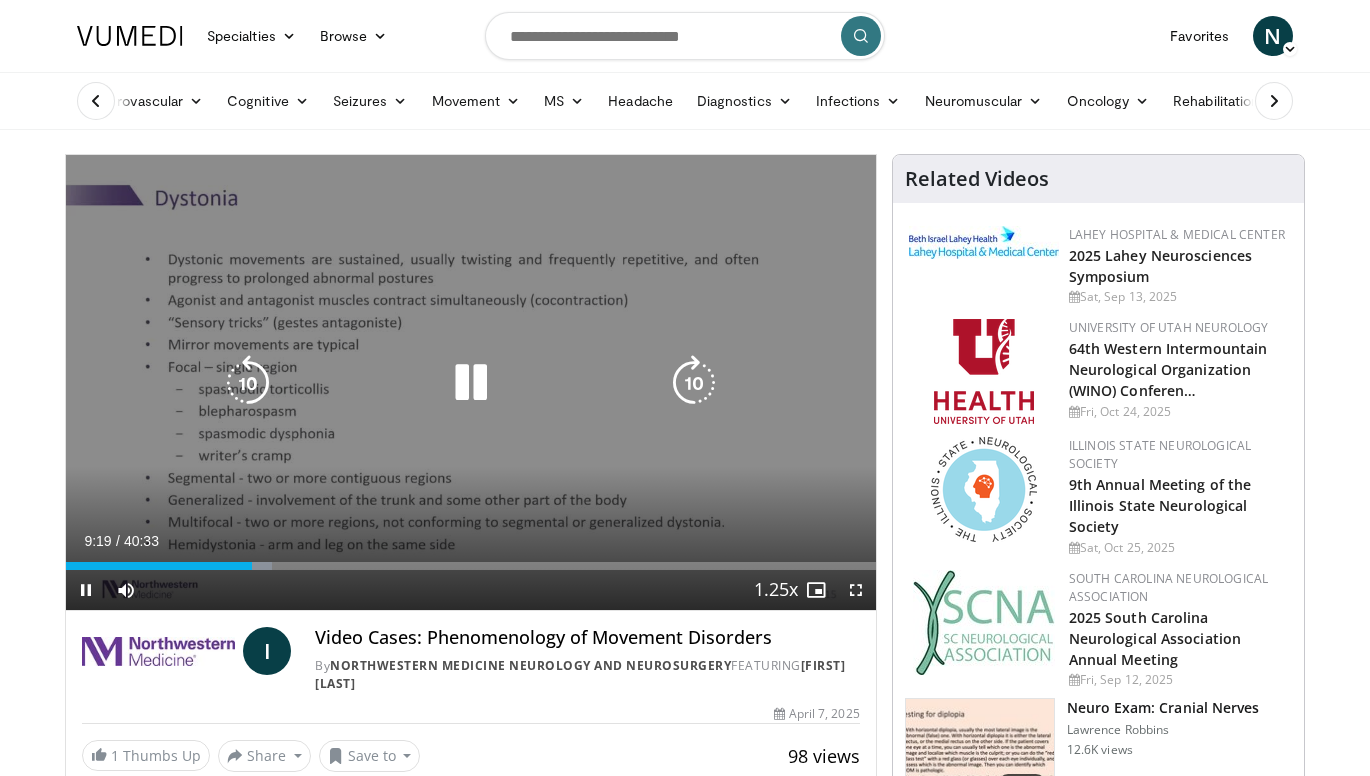type 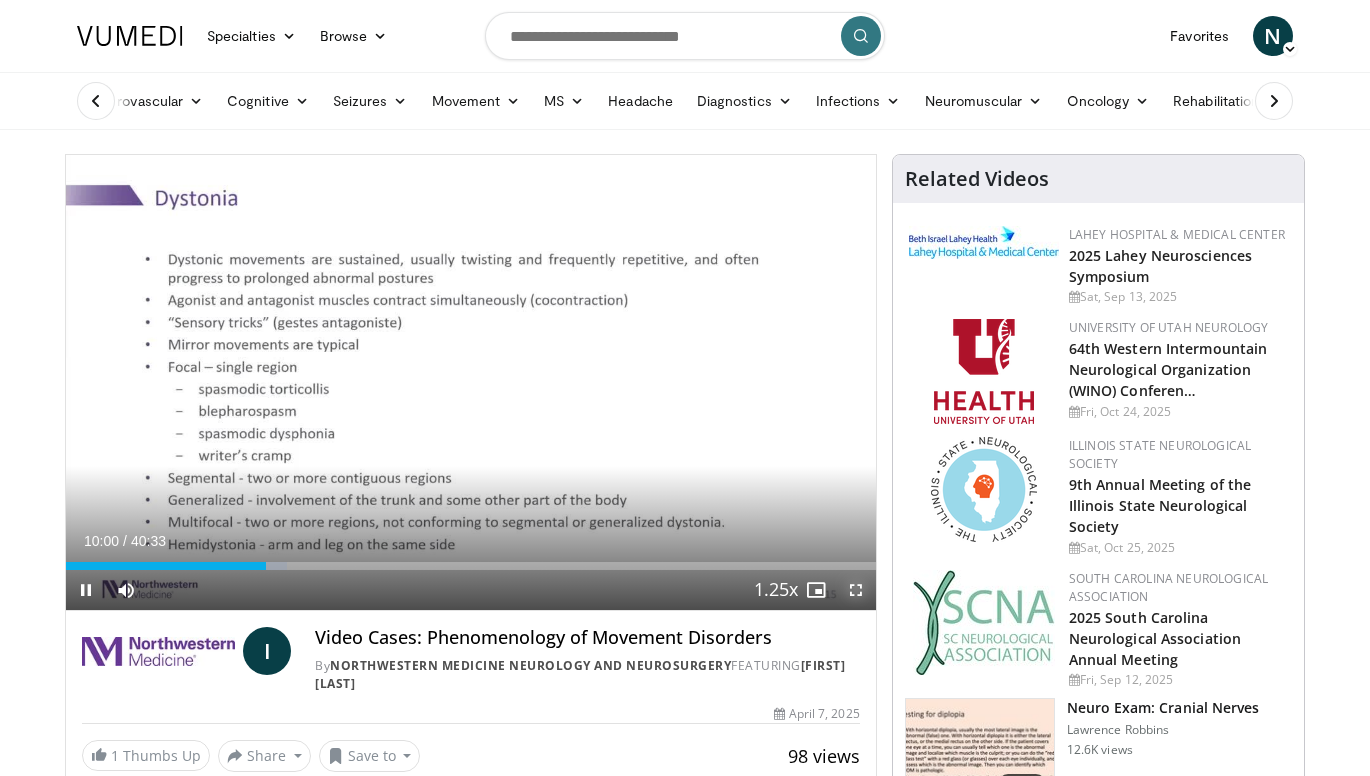 click at bounding box center [856, 590] 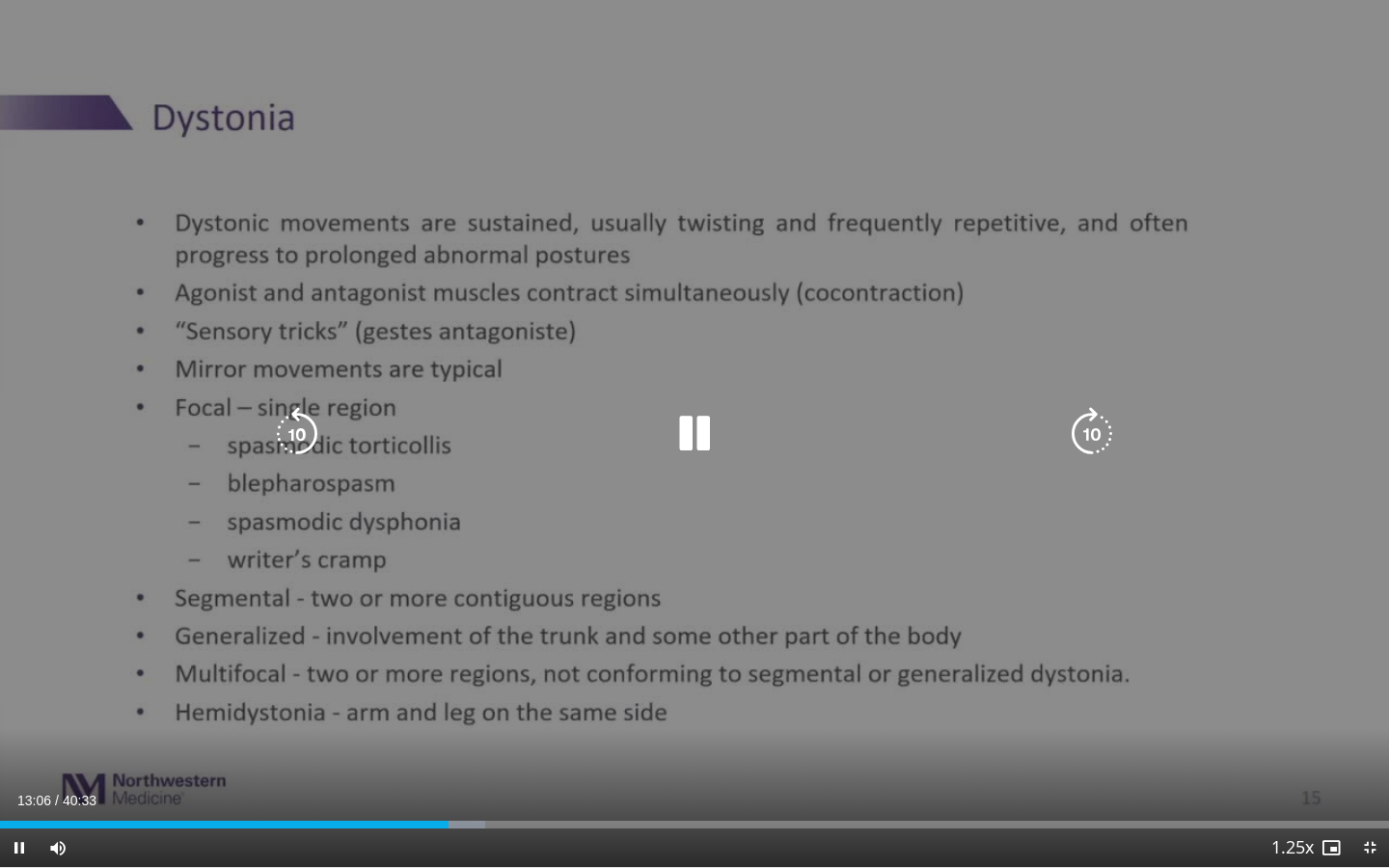 click on "40 seconds
Tap to unmute" at bounding box center [694, 433] 